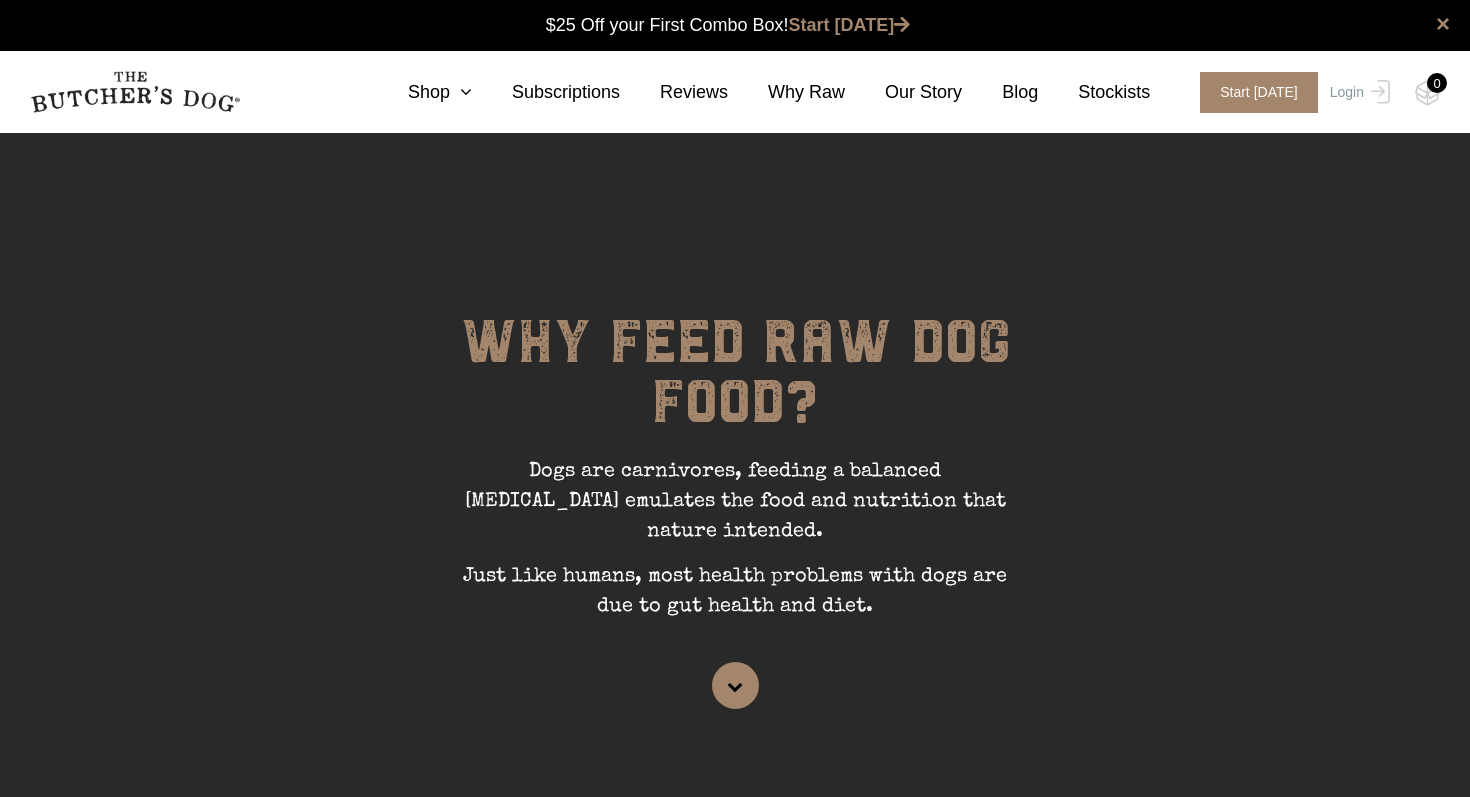 scroll, scrollTop: 0, scrollLeft: 0, axis: both 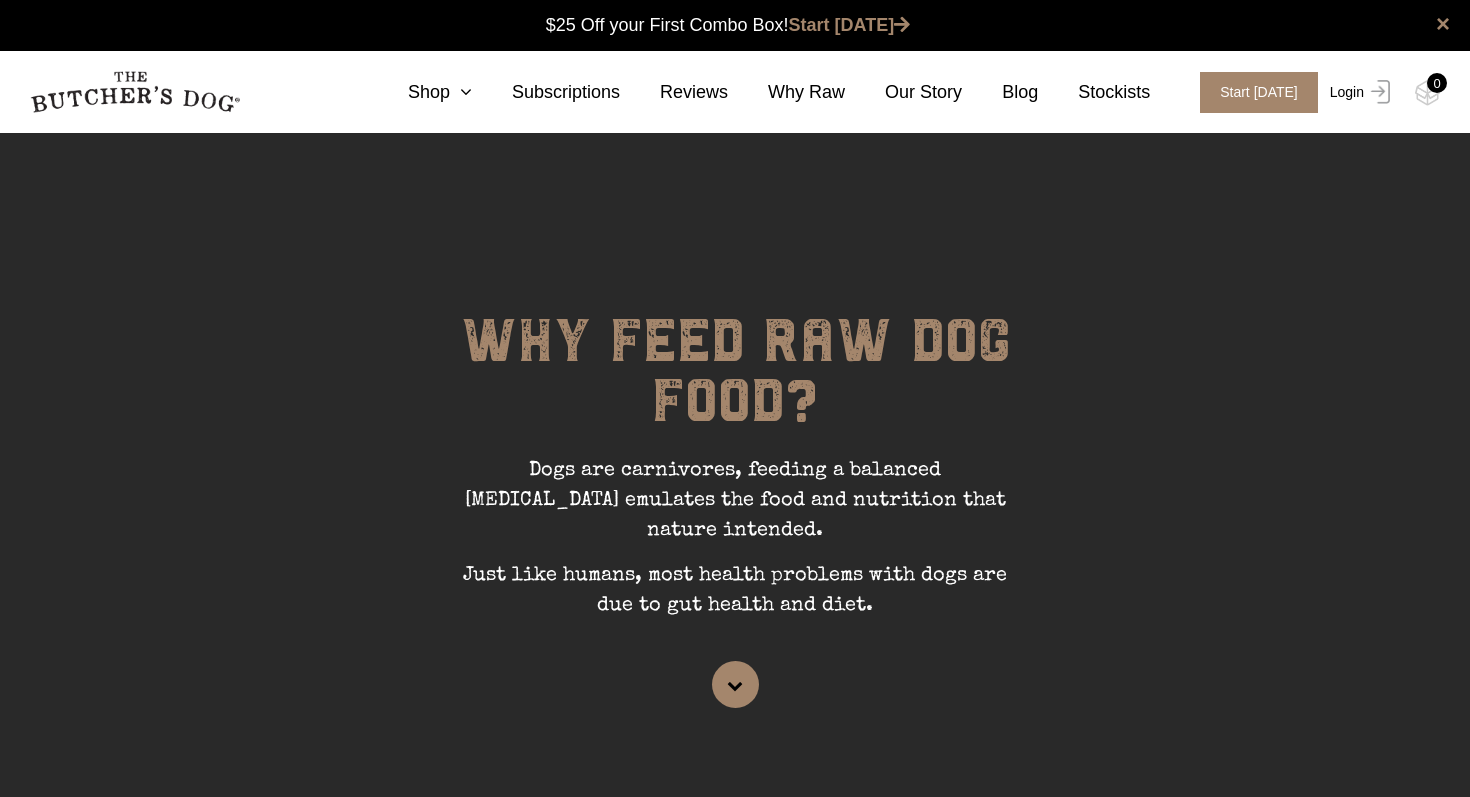 click on "Login" at bounding box center [1357, 92] 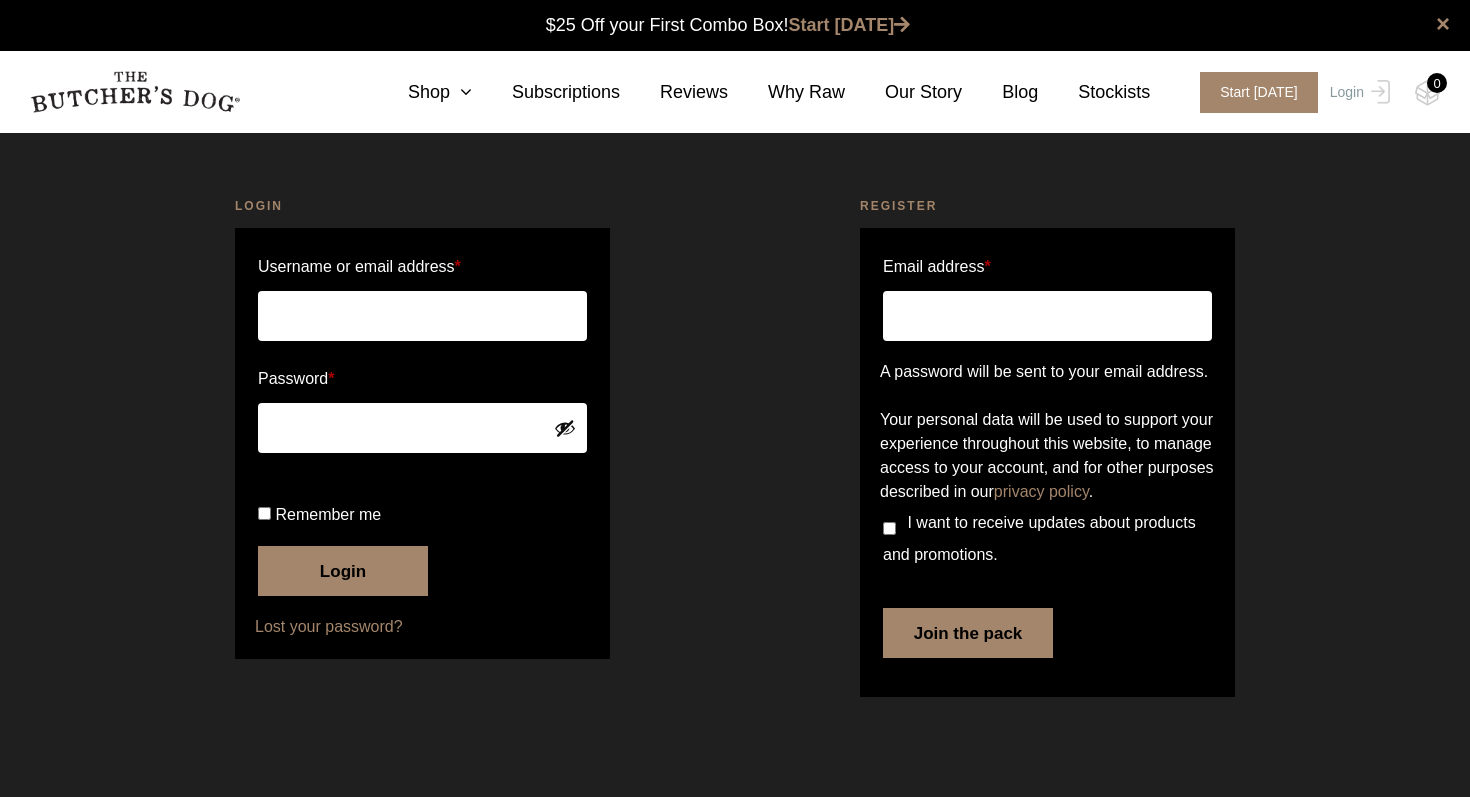 scroll, scrollTop: 0, scrollLeft: 0, axis: both 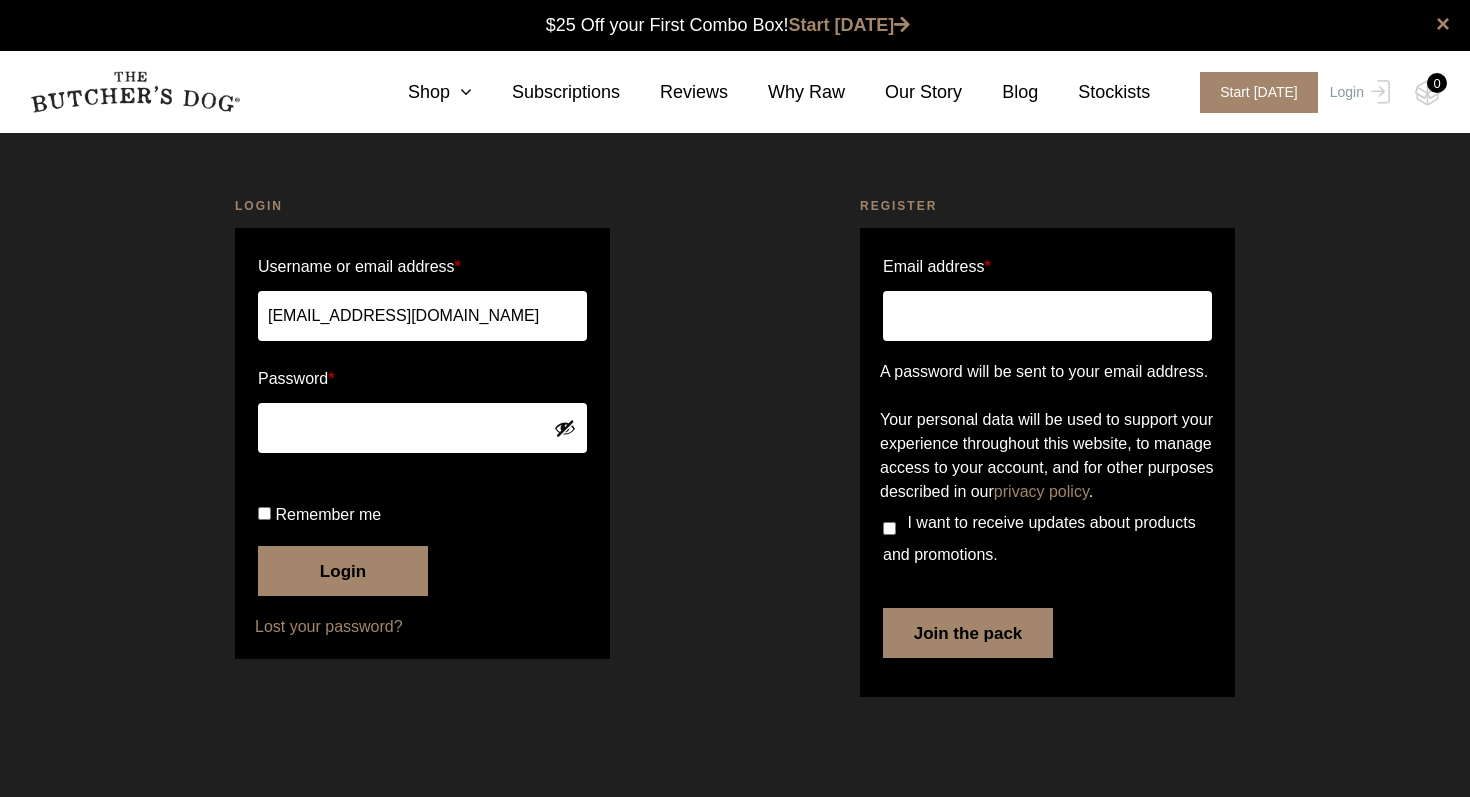 click on "Login" at bounding box center (343, 571) 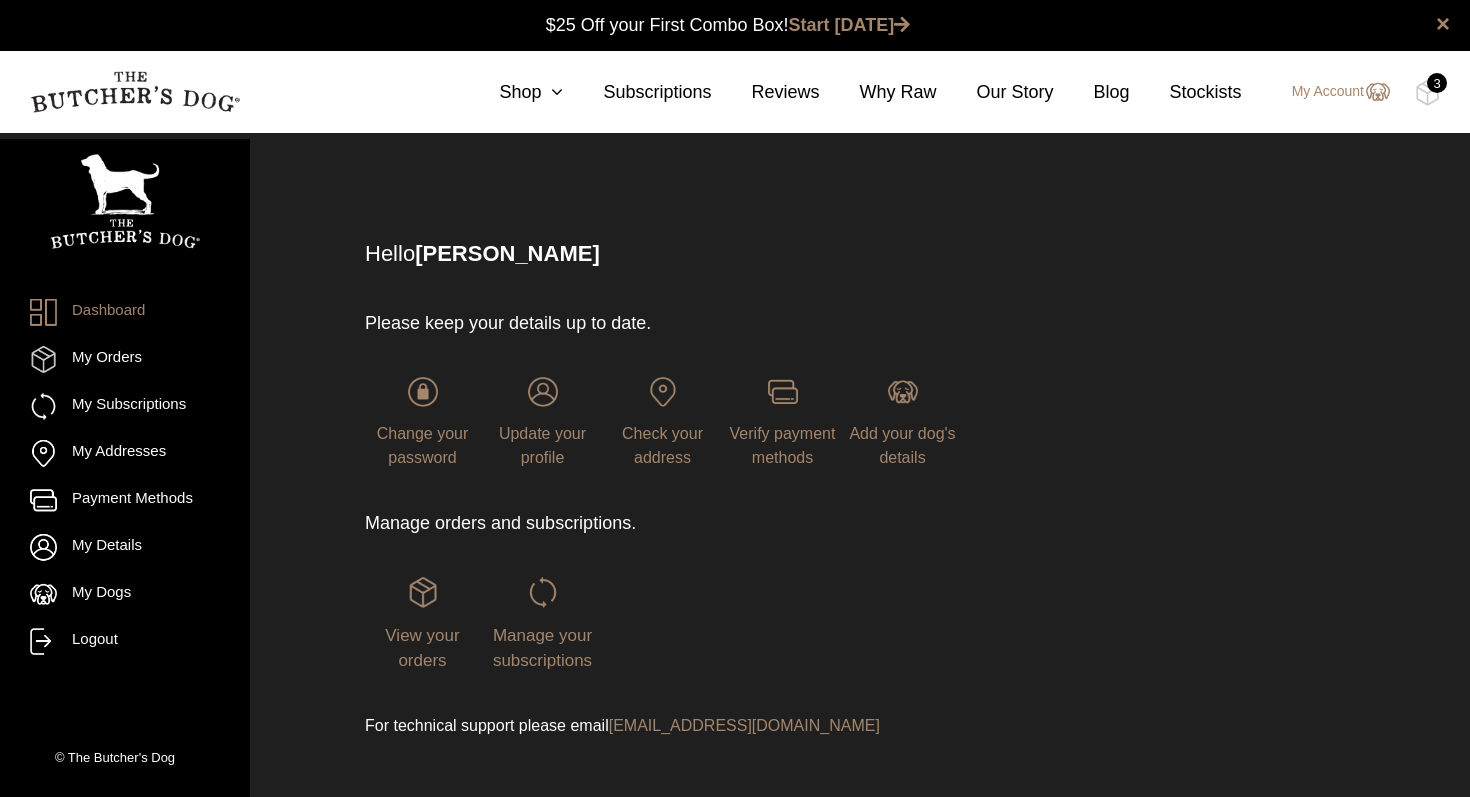 scroll, scrollTop: 0, scrollLeft: 0, axis: both 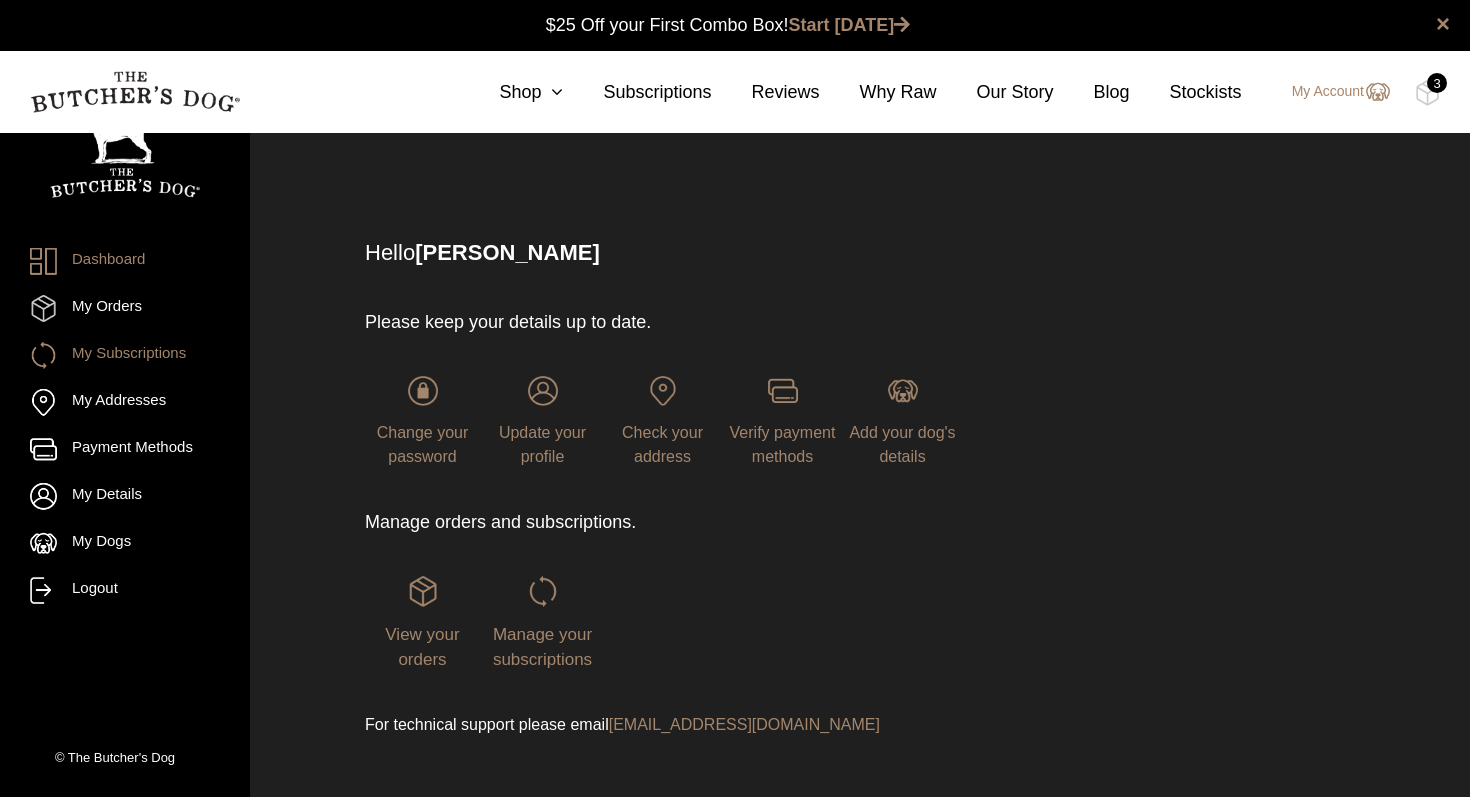 click on "My Subscriptions" at bounding box center (125, 355) 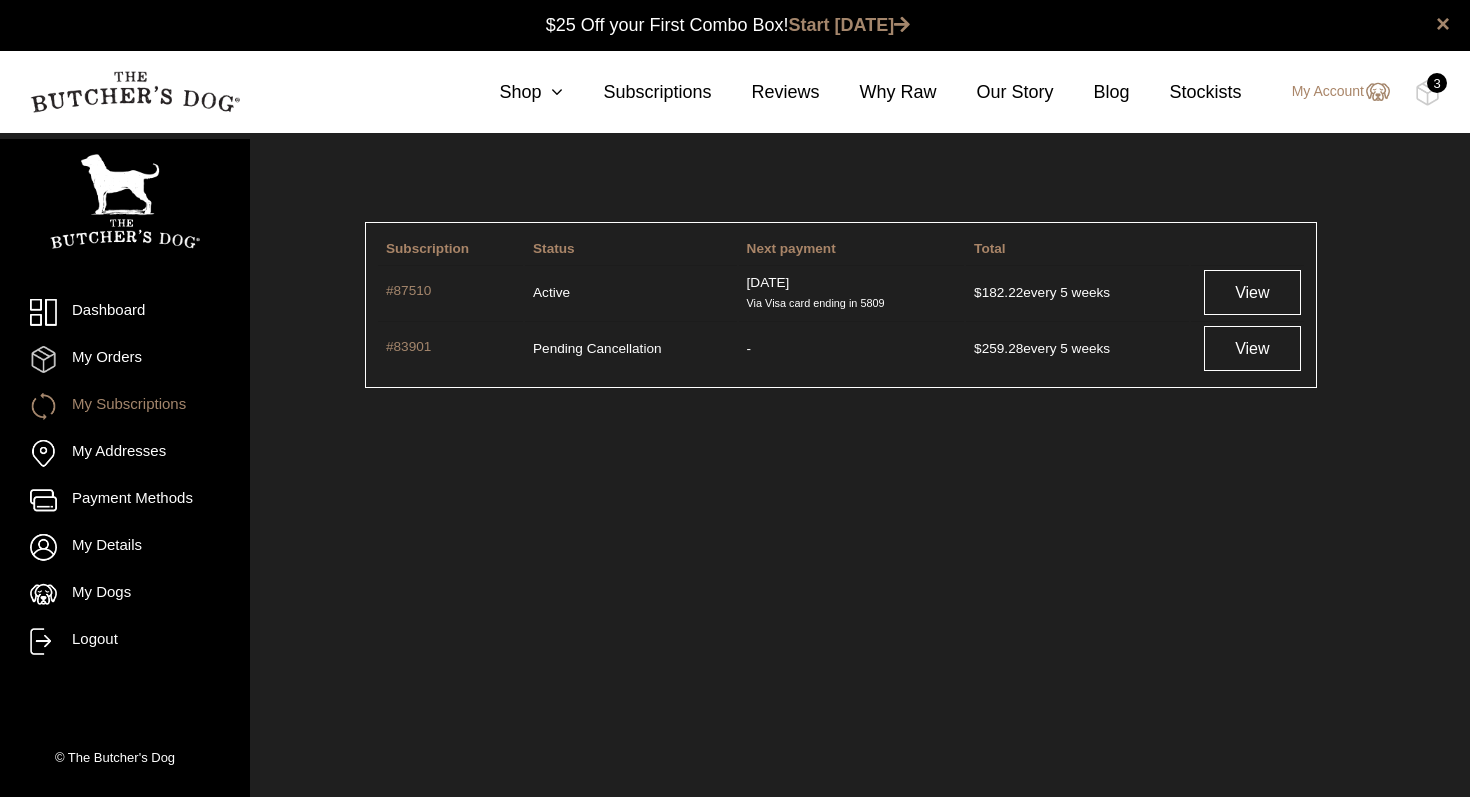 scroll, scrollTop: 0, scrollLeft: 0, axis: both 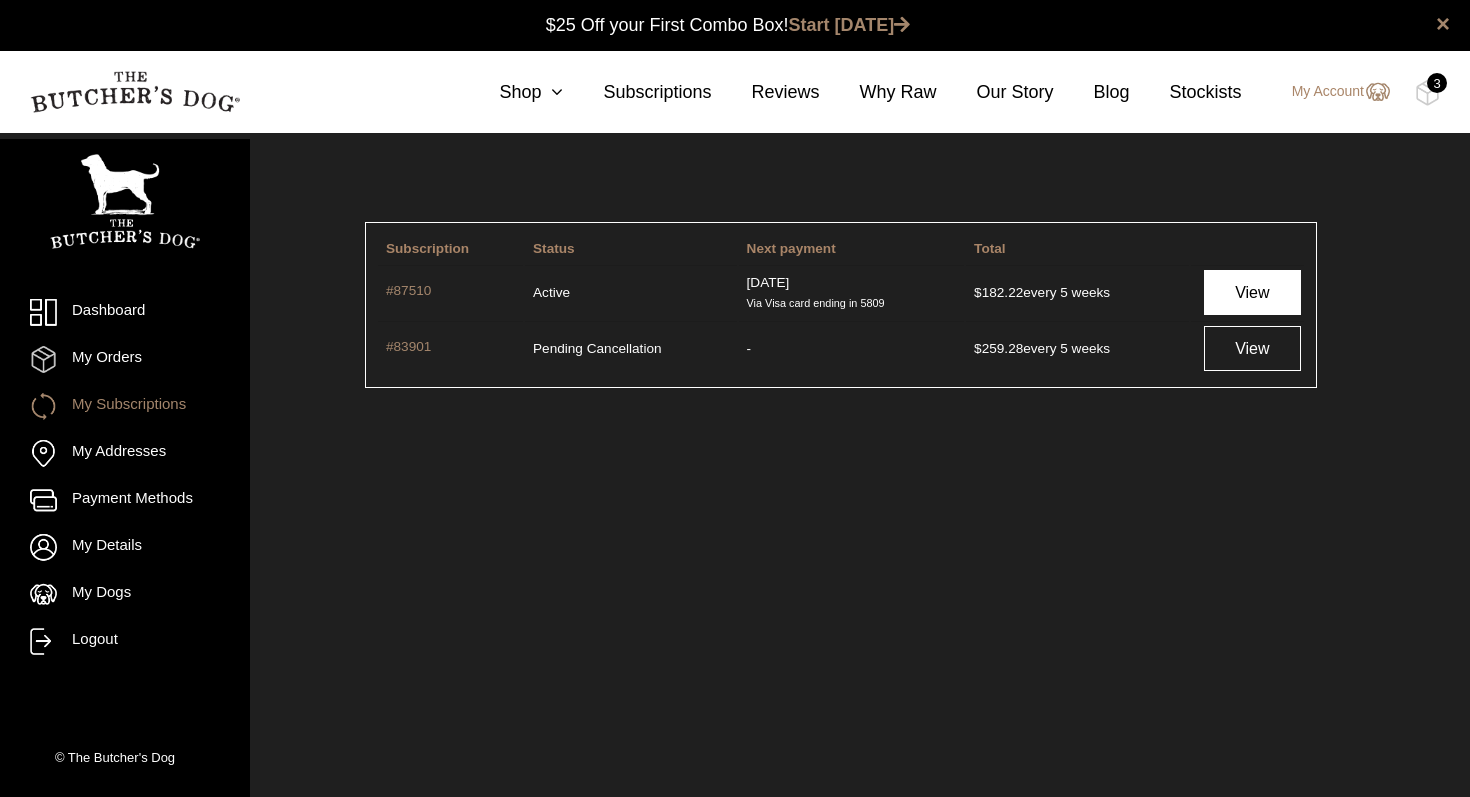 click on "View" at bounding box center [1252, 292] 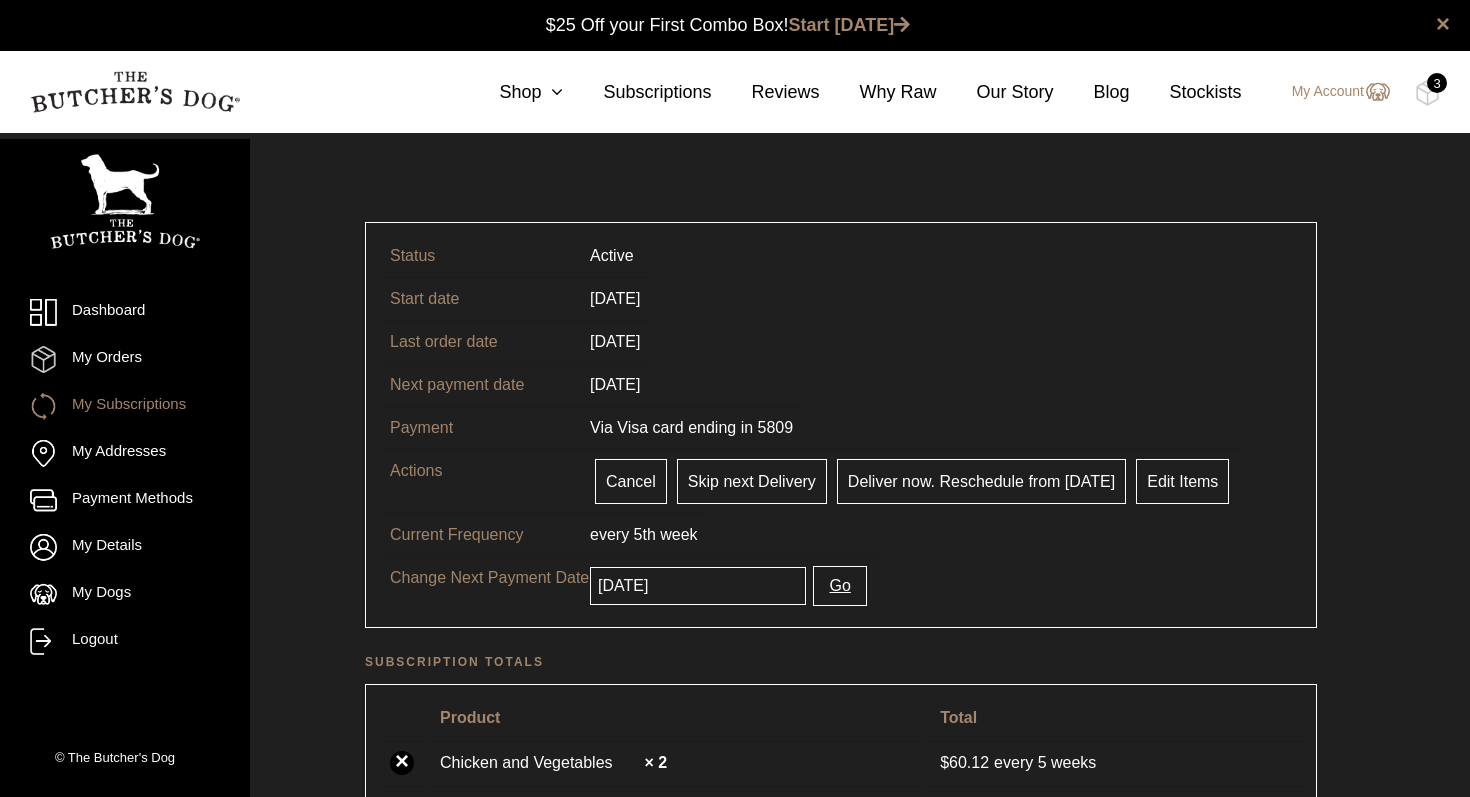 scroll, scrollTop: 0, scrollLeft: 0, axis: both 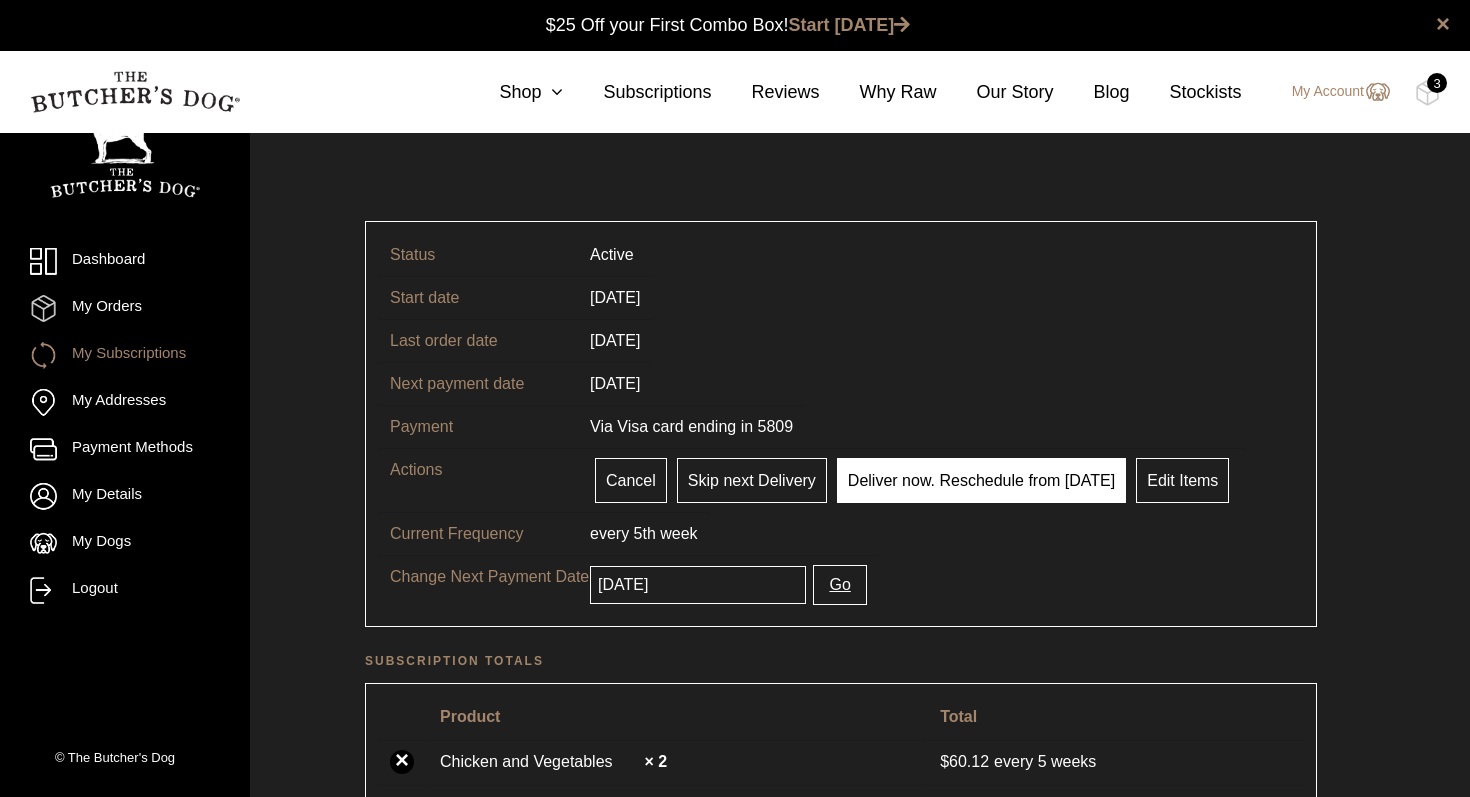 click on "Deliver now. Reschedule from [DATE]" at bounding box center (981, 480) 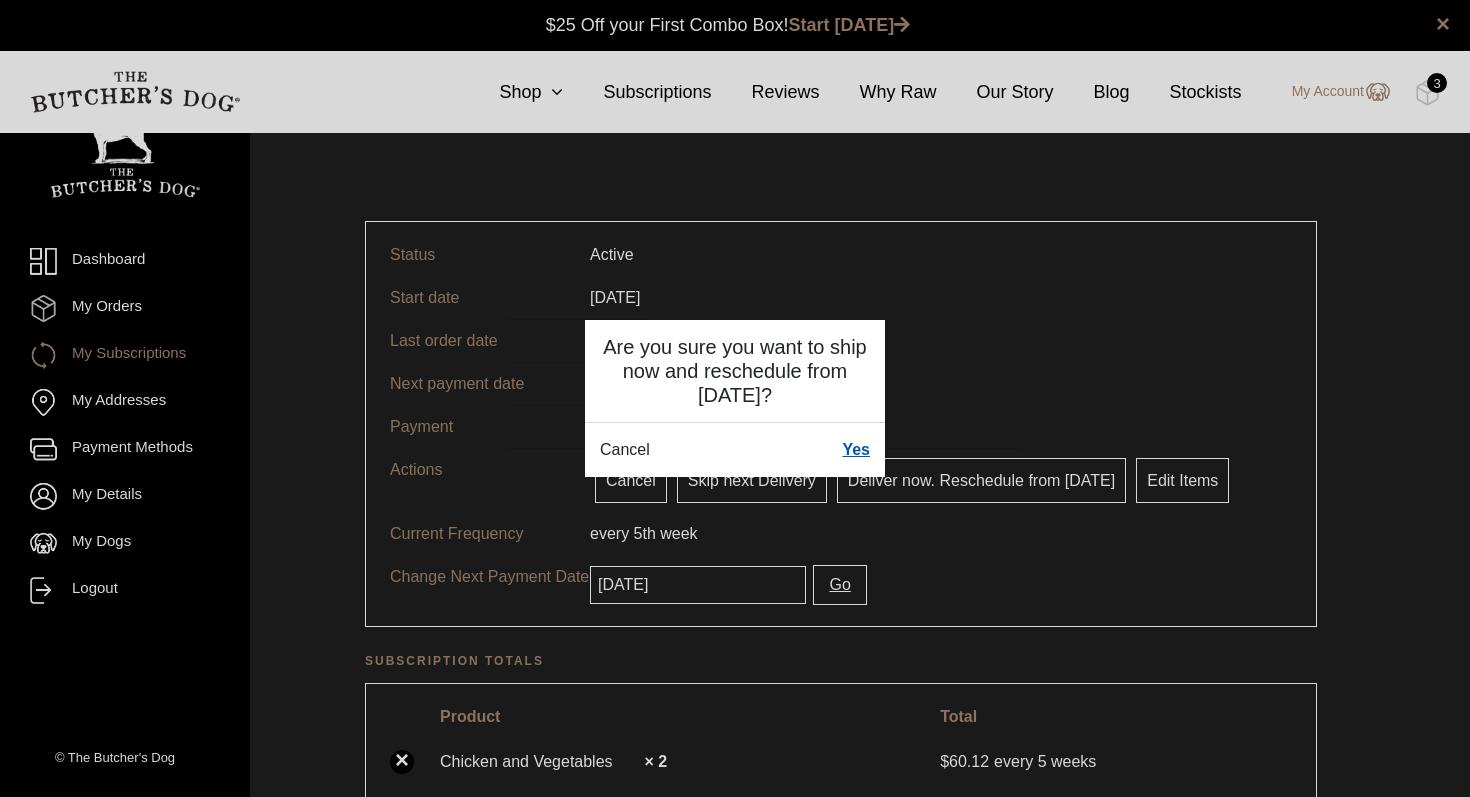 click on "Yes" at bounding box center [856, 450] 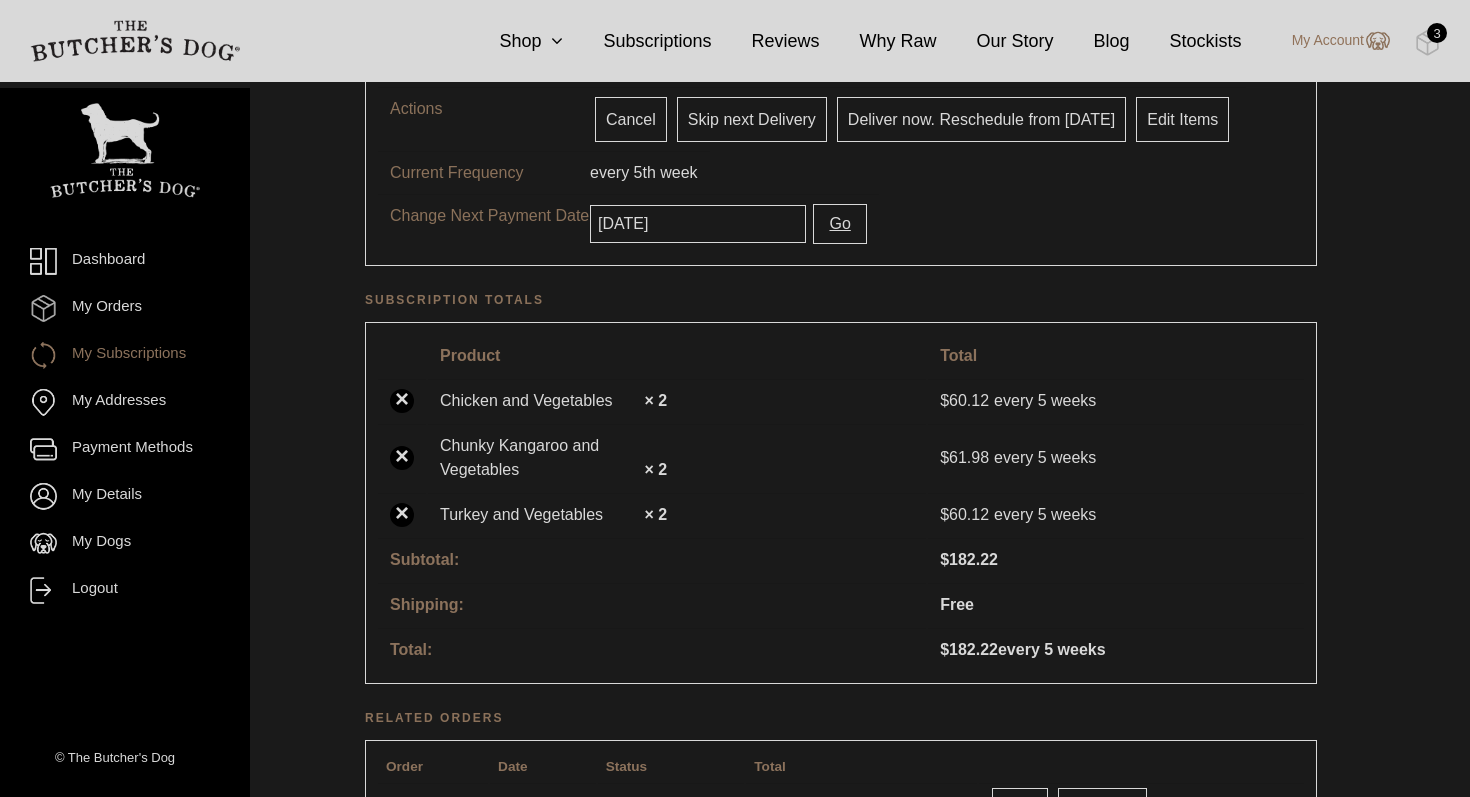 scroll, scrollTop: 401, scrollLeft: 0, axis: vertical 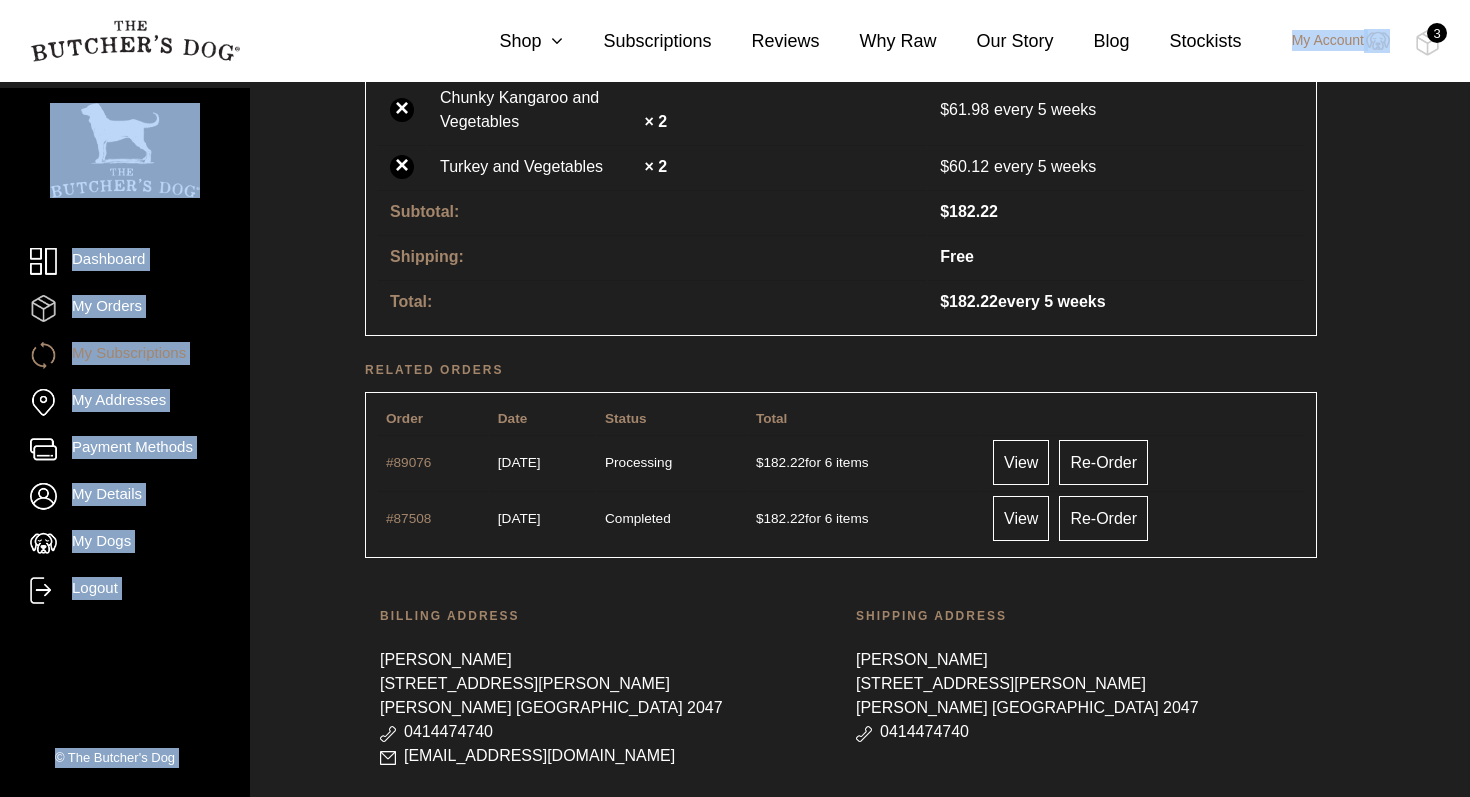 drag, startPoint x: 1248, startPoint y: 77, endPoint x: 1155, endPoint y: -135, distance: 231.50162 